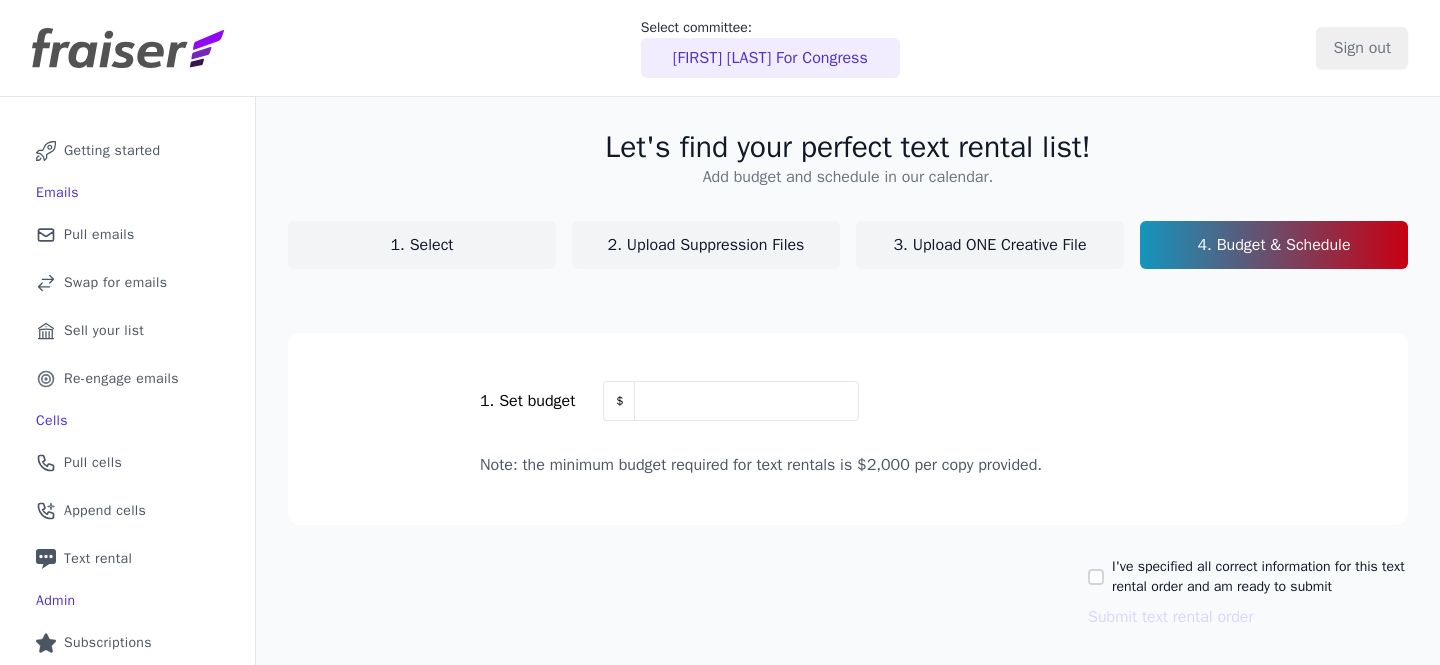 scroll, scrollTop: 0, scrollLeft: 0, axis: both 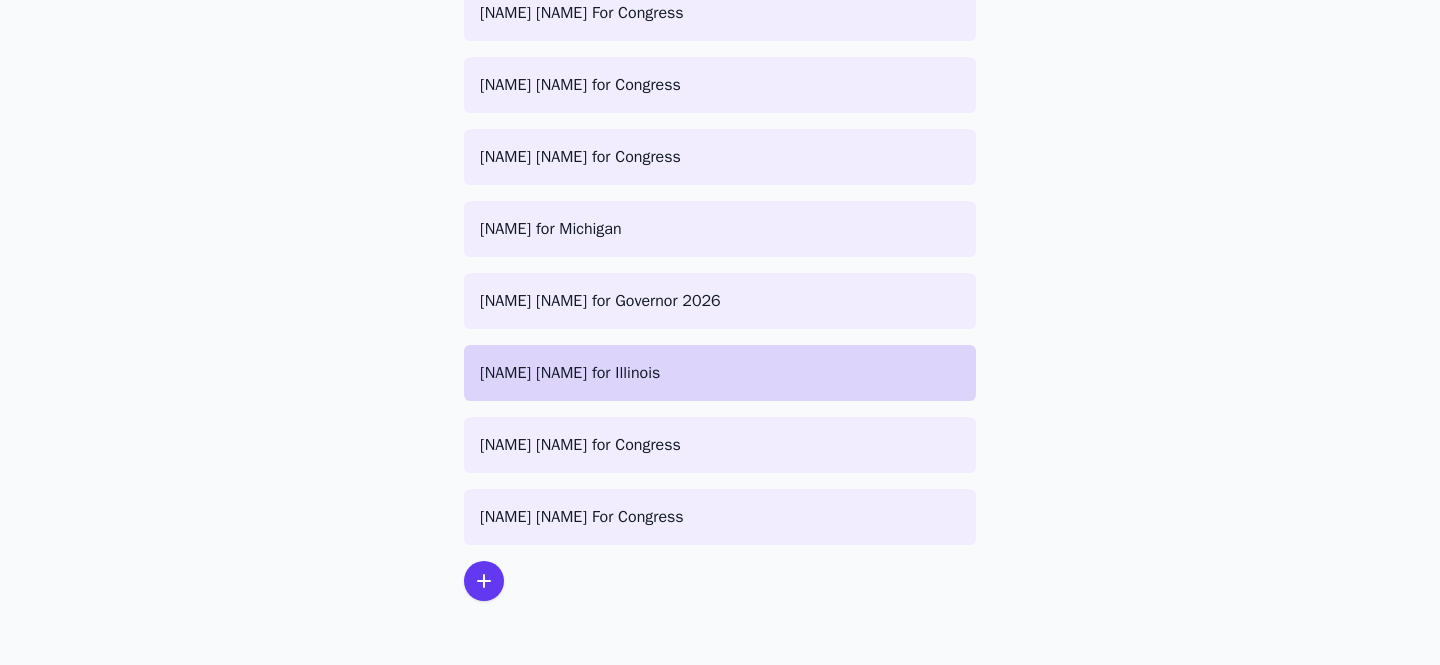 click on "[PERSON] for Illinois" at bounding box center [720, 373] 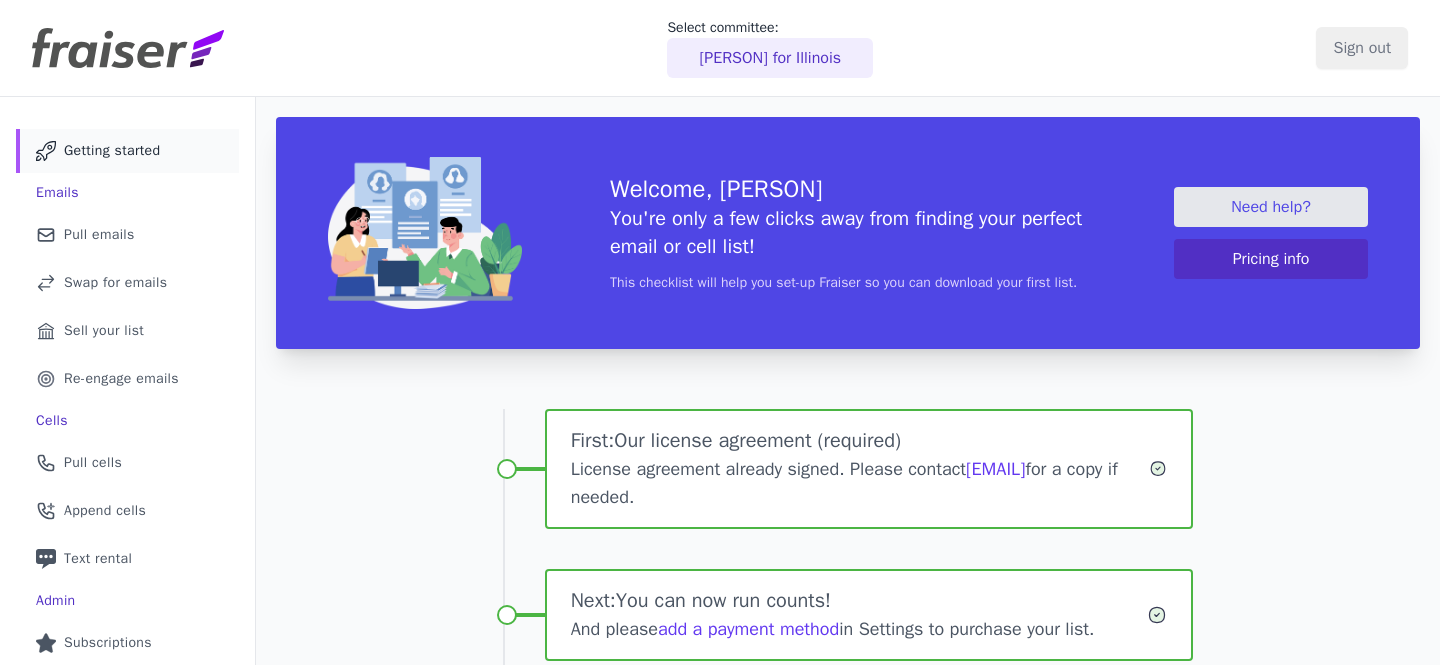 scroll, scrollTop: 0, scrollLeft: 0, axis: both 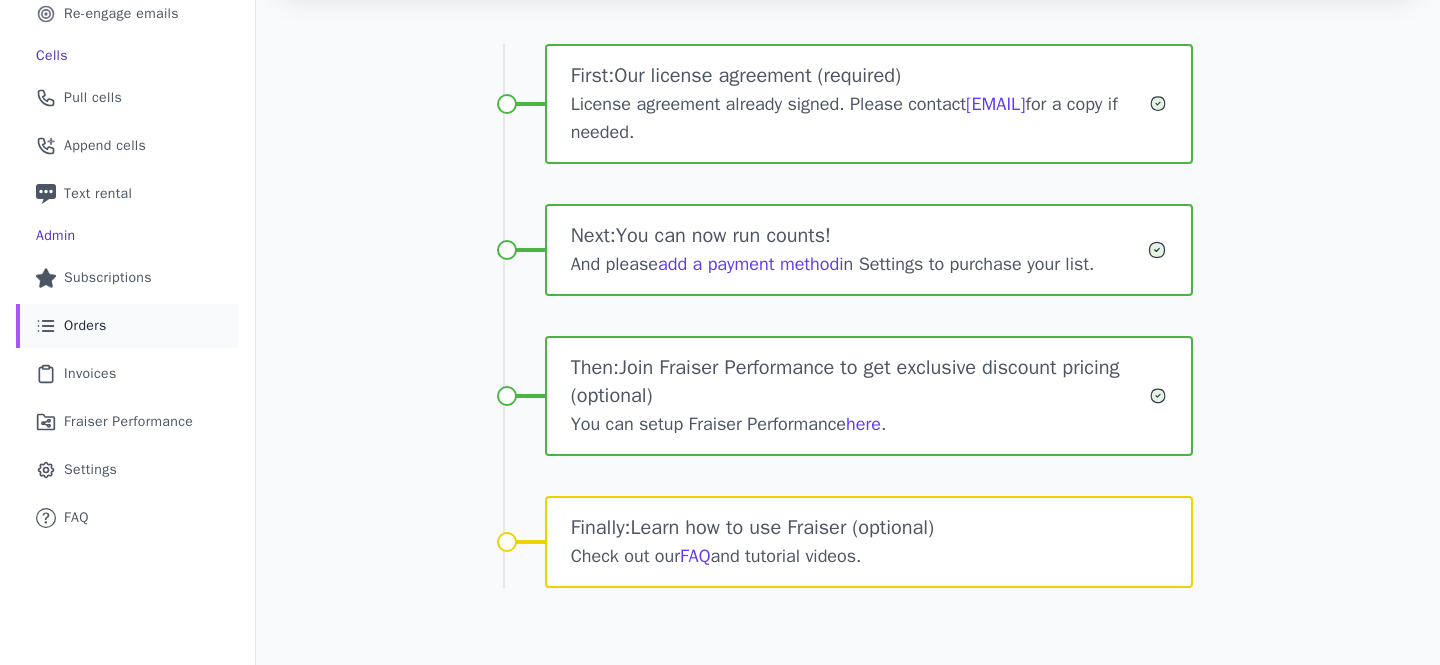 click on "List Icon Outline of bulleted list
Orders" at bounding box center (127, 326) 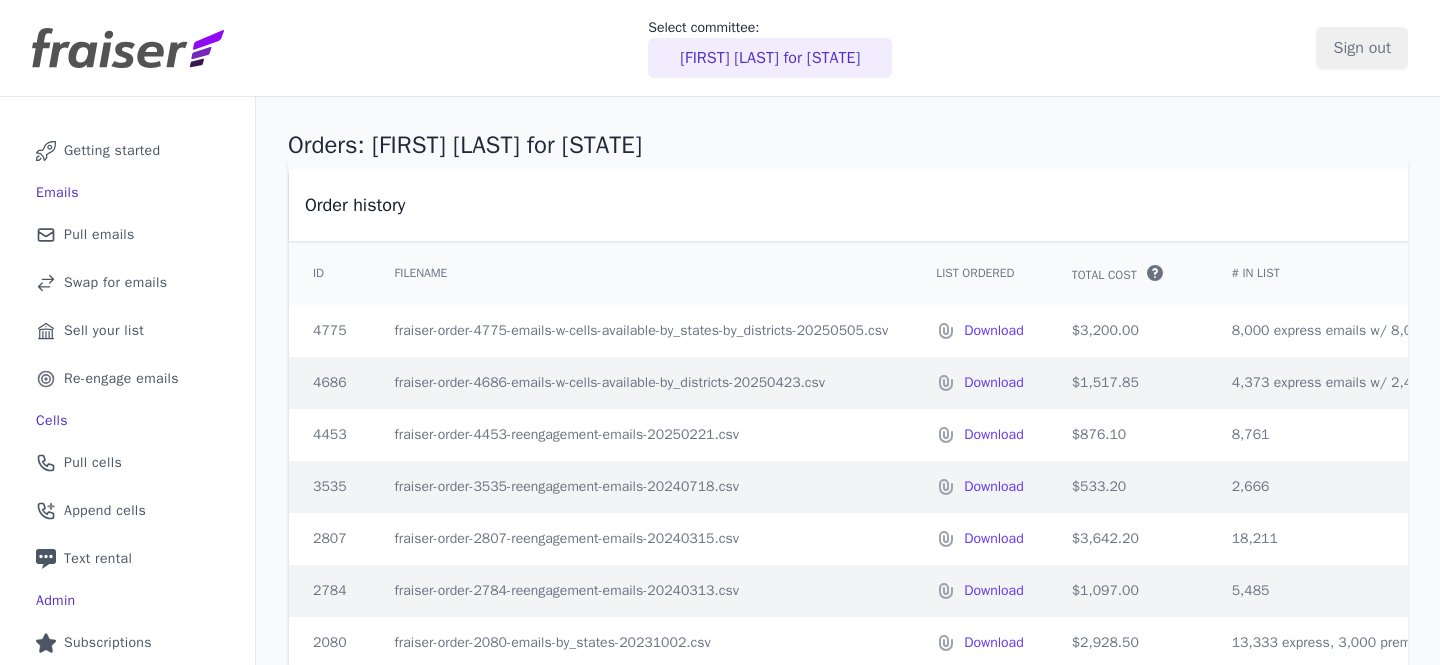 scroll, scrollTop: 0, scrollLeft: 0, axis: both 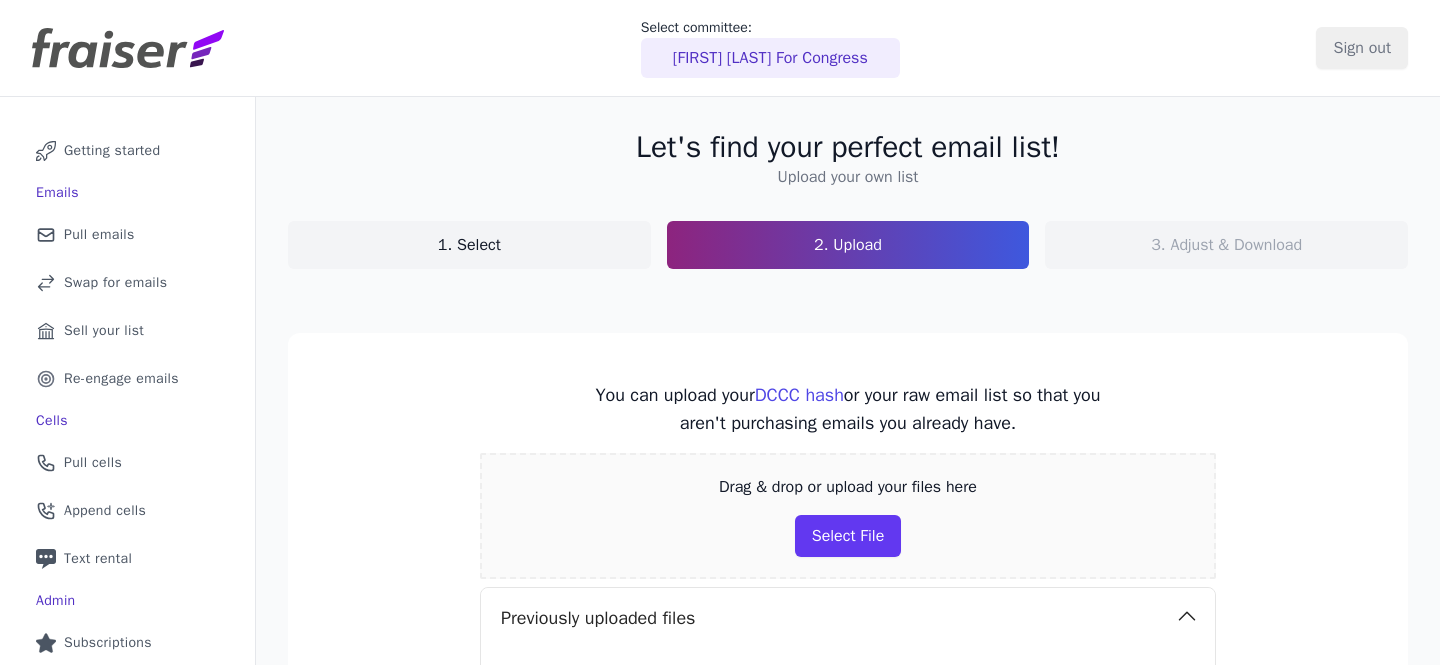 click on "[FIRST] [LAST] For Congress" at bounding box center (770, 58) 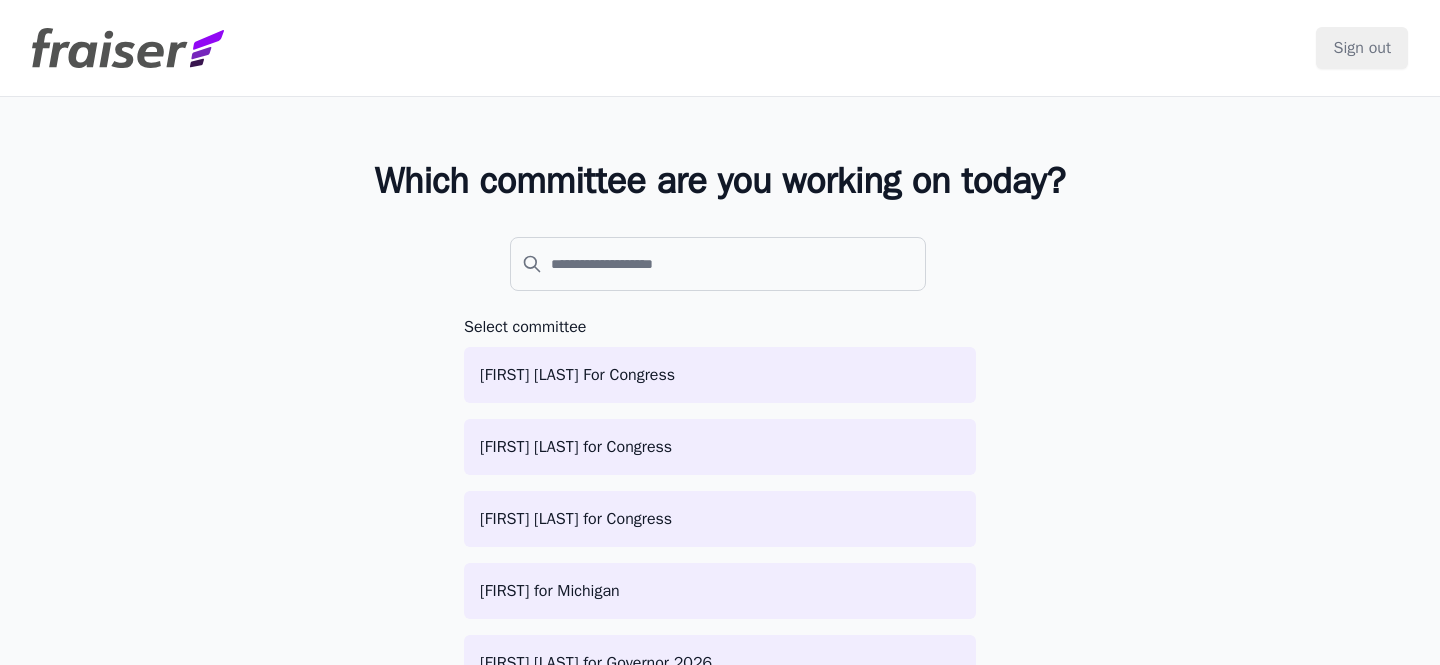 scroll, scrollTop: 0, scrollLeft: 0, axis: both 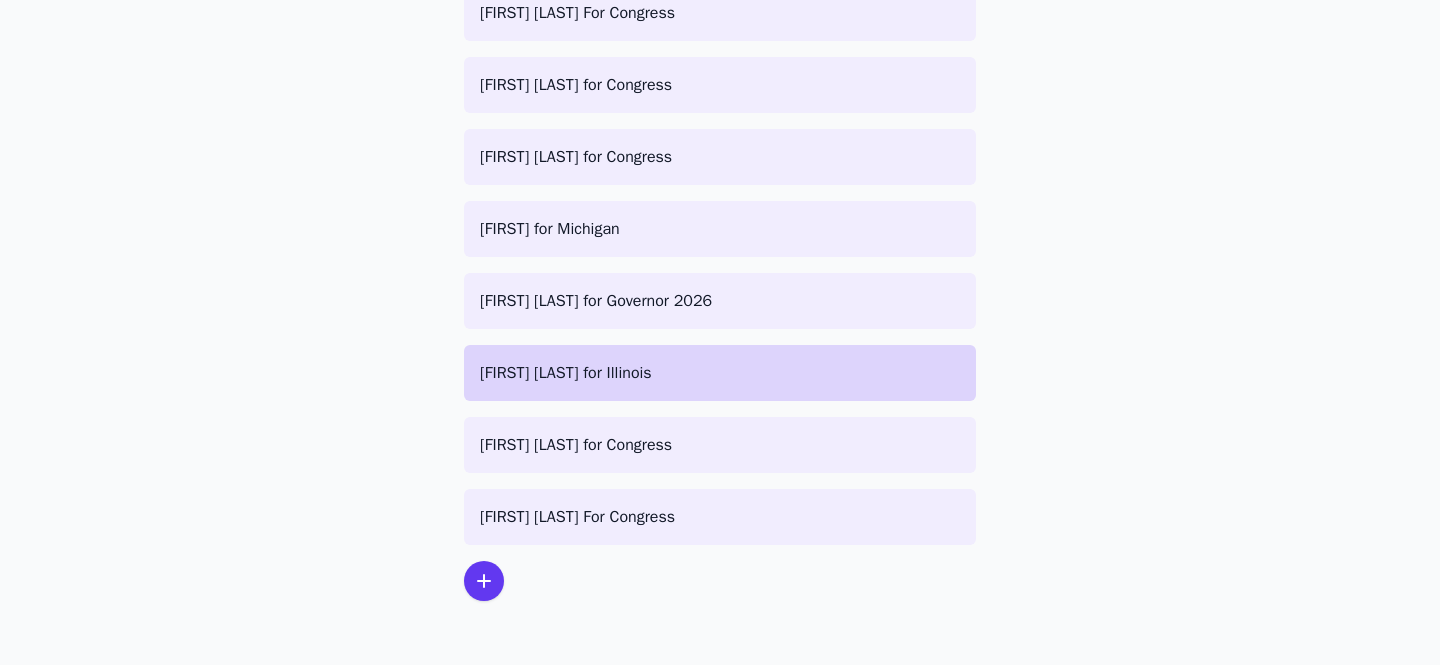 click on "[FIRST] [LAST] for [STATE]" at bounding box center (720, 373) 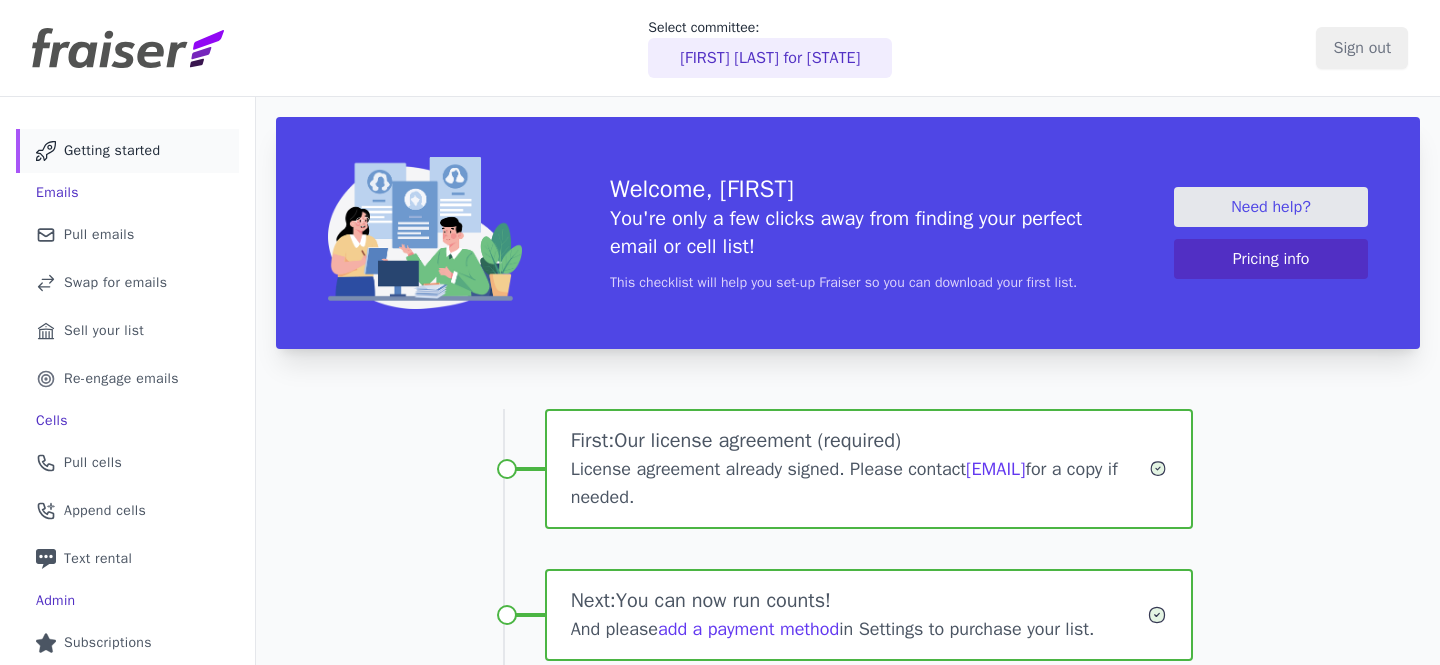 scroll, scrollTop: 0, scrollLeft: 0, axis: both 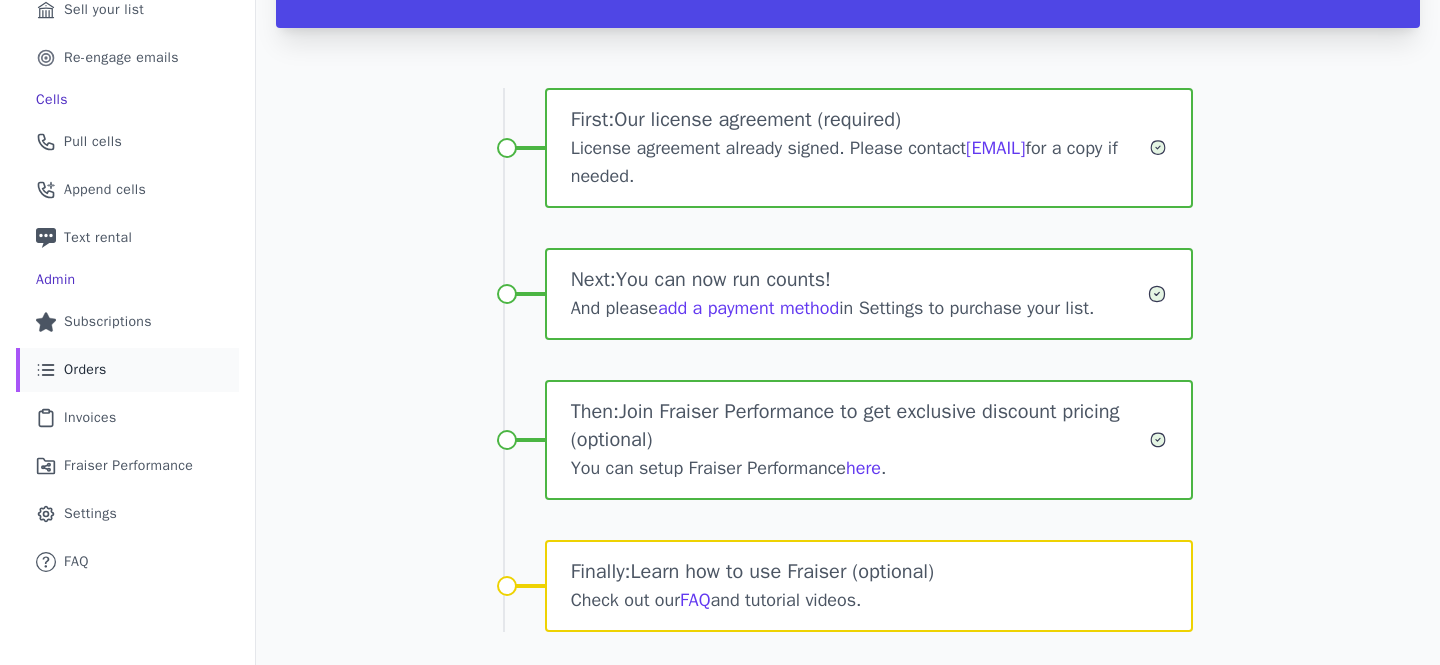 click on "List Icon Outline of bulleted list
Orders" at bounding box center [127, 370] 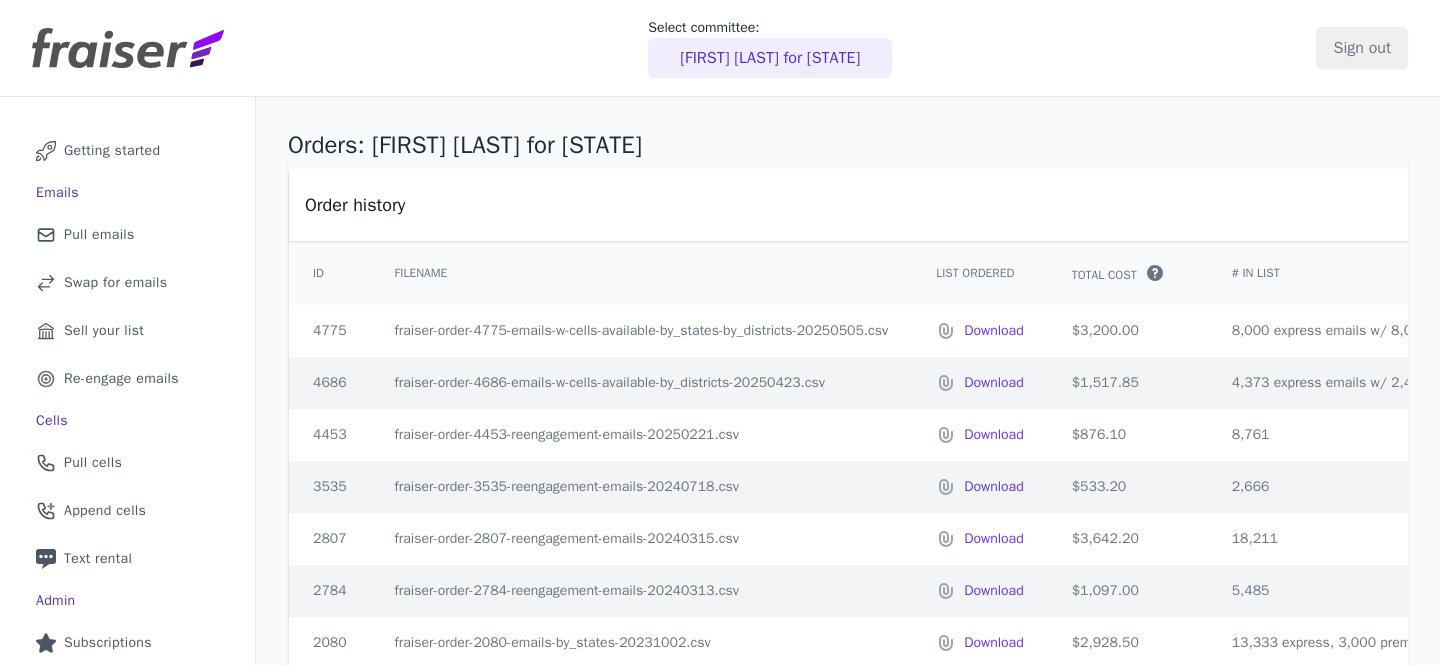 scroll, scrollTop: 0, scrollLeft: 0, axis: both 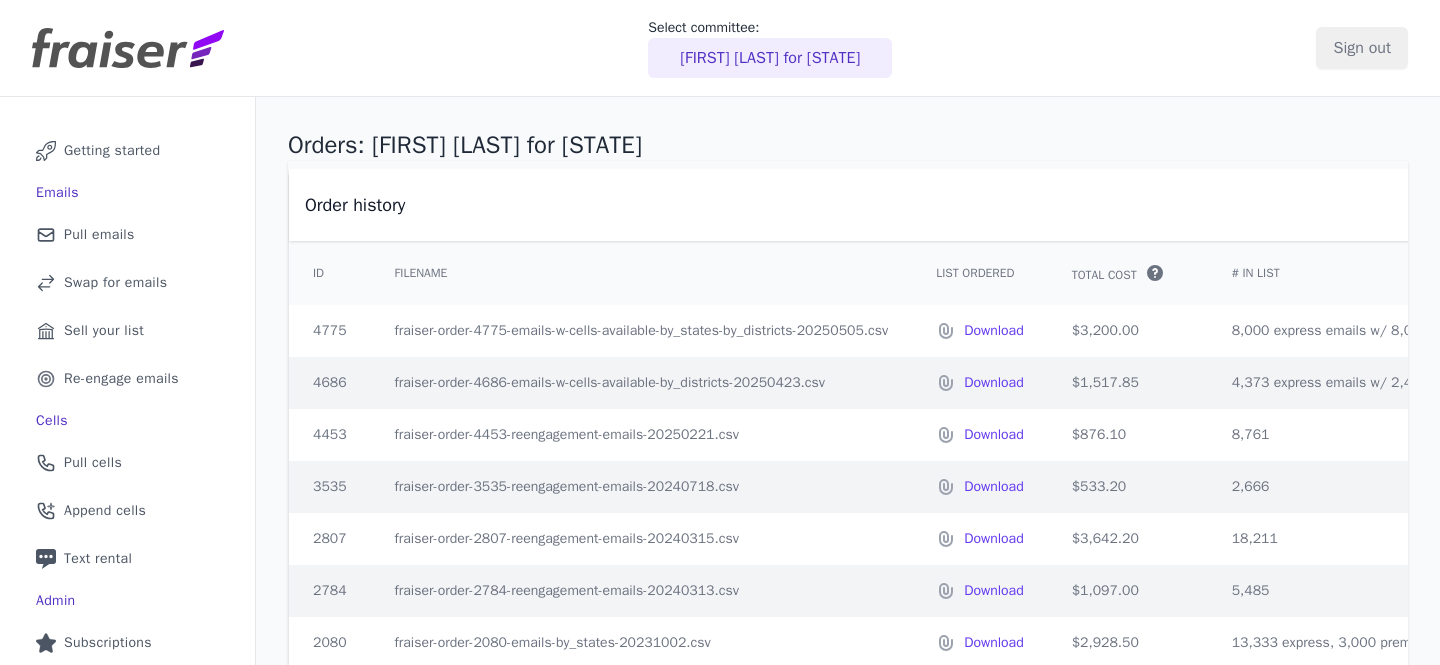 click on "$876.10" at bounding box center [1128, 435] 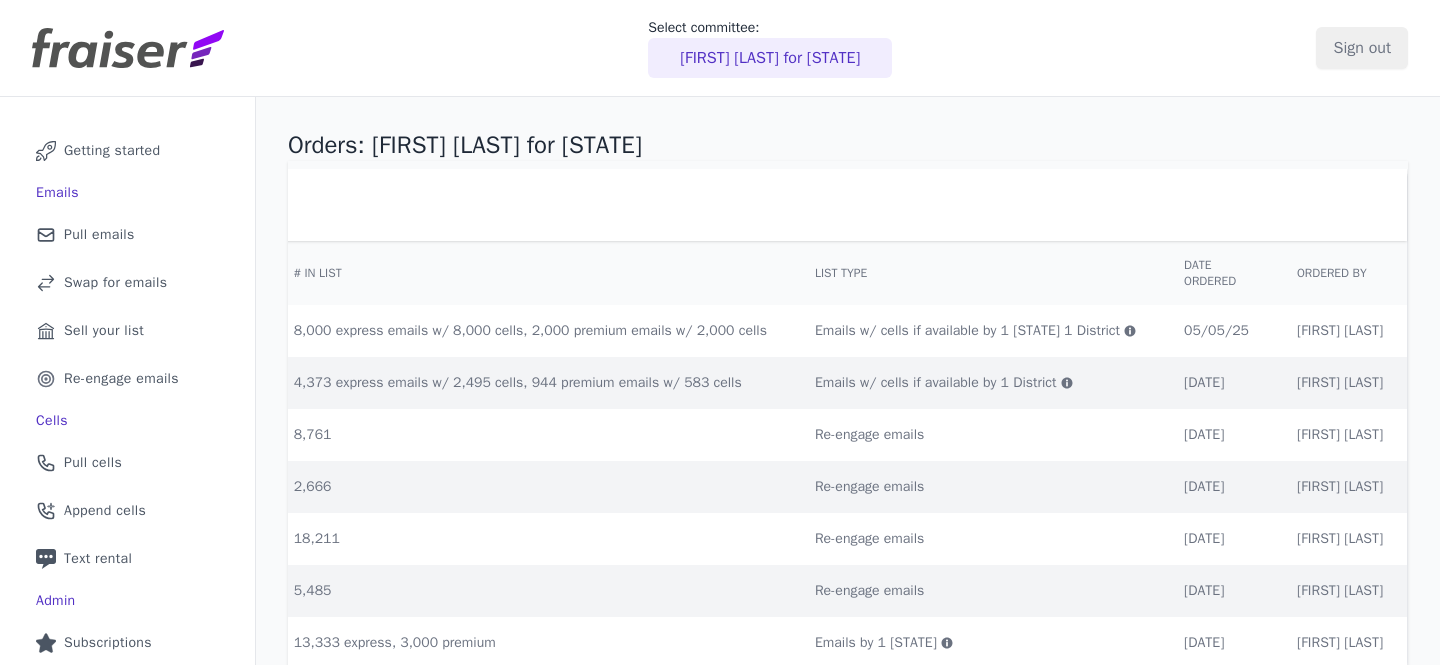 scroll, scrollTop: 0, scrollLeft: 1017, axis: horizontal 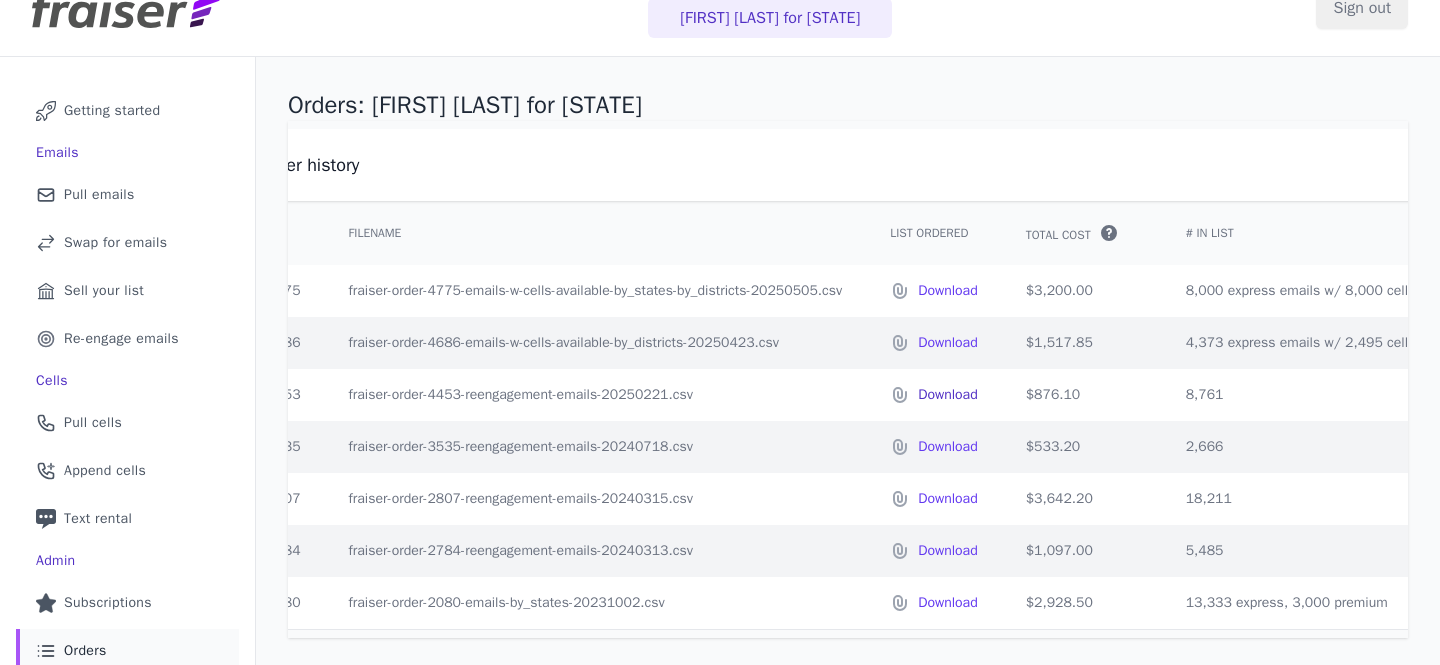 click on "Download" at bounding box center [948, 395] 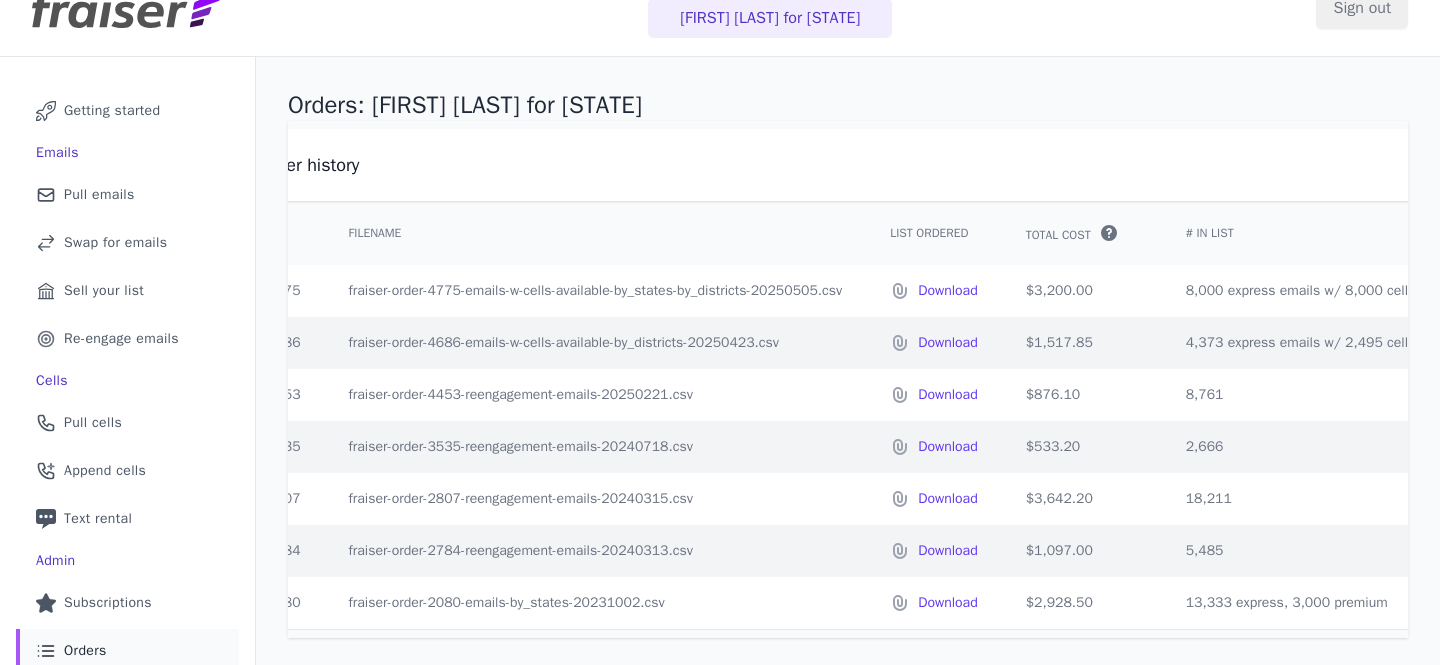 click on "Download" at bounding box center [934, 603] 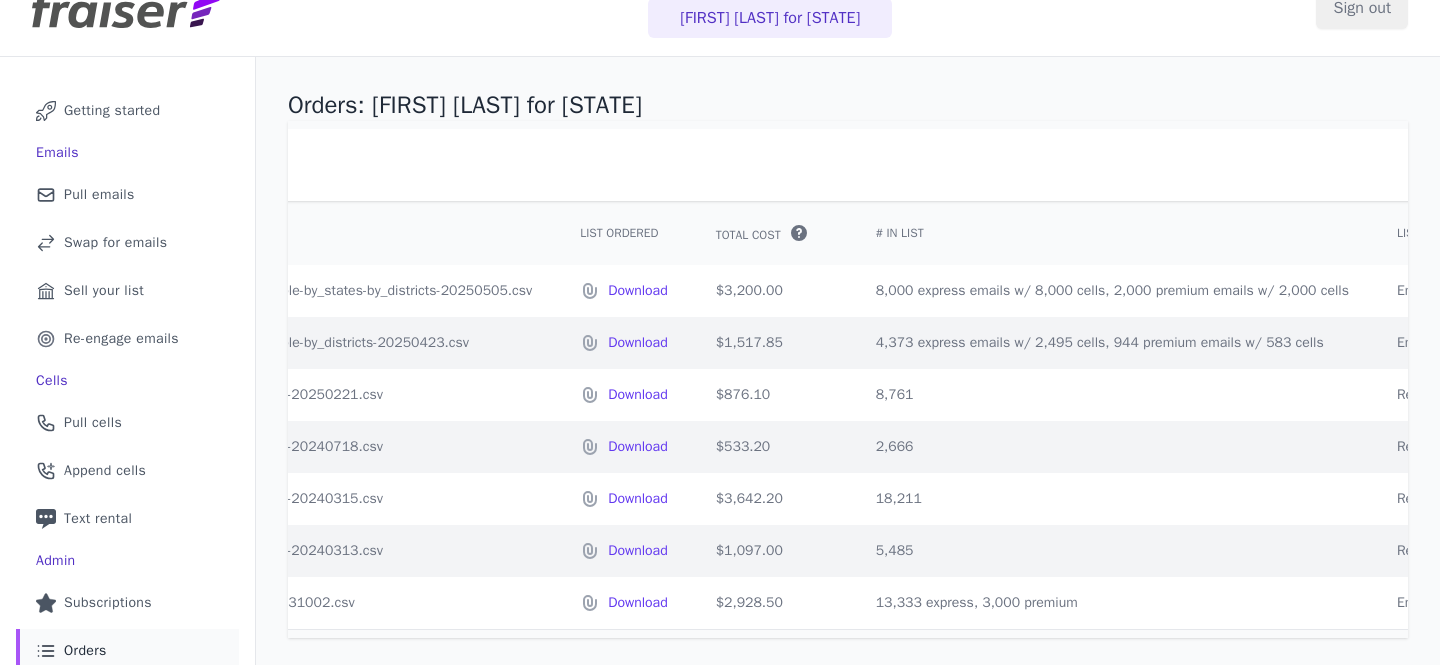 scroll, scrollTop: 0, scrollLeft: 4, axis: horizontal 